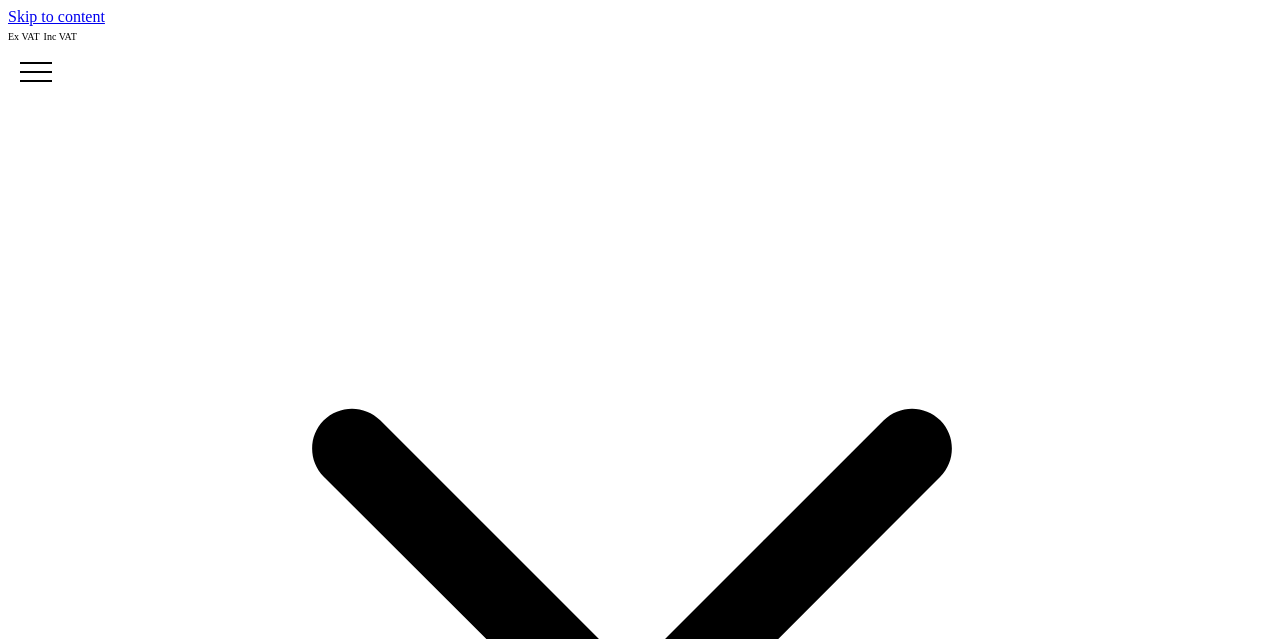 scroll, scrollTop: 0, scrollLeft: 0, axis: both 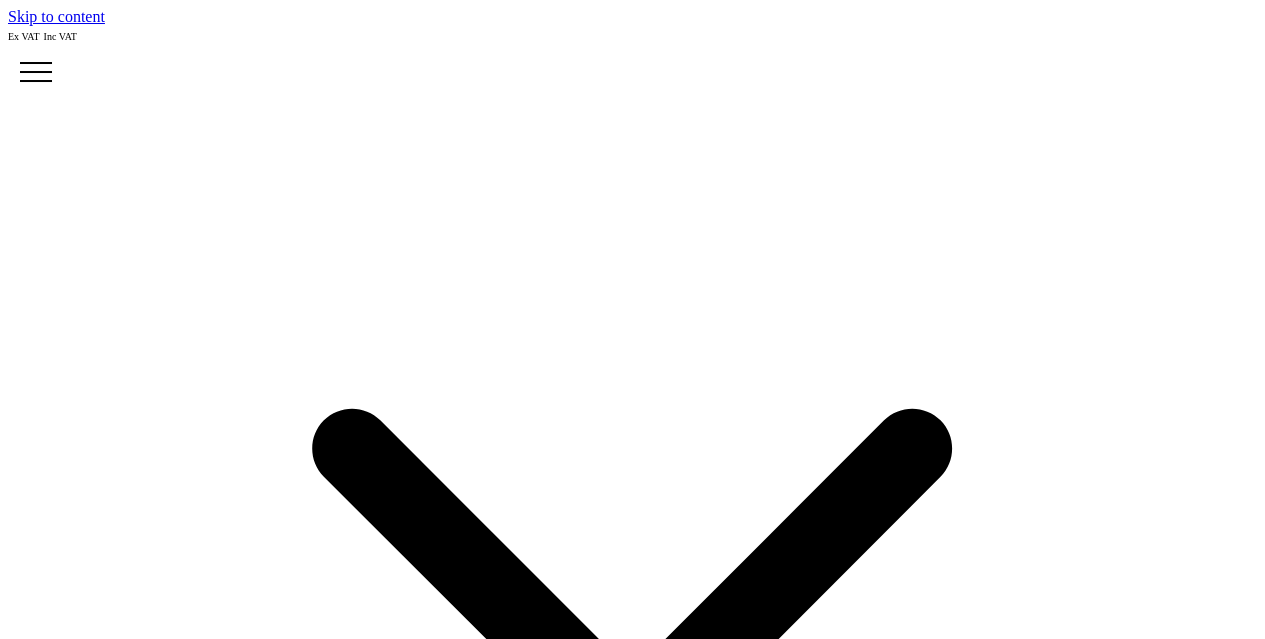 click on ">  Hoodies" at bounding box center (672, 4793) 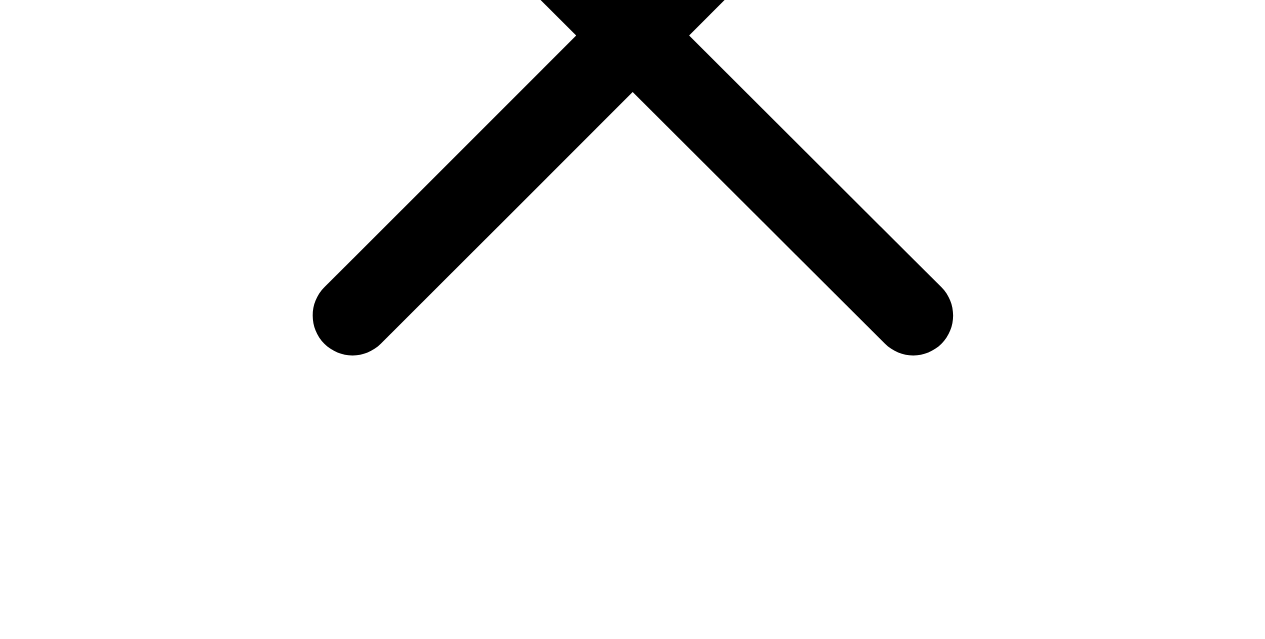 scroll, scrollTop: 700, scrollLeft: 0, axis: vertical 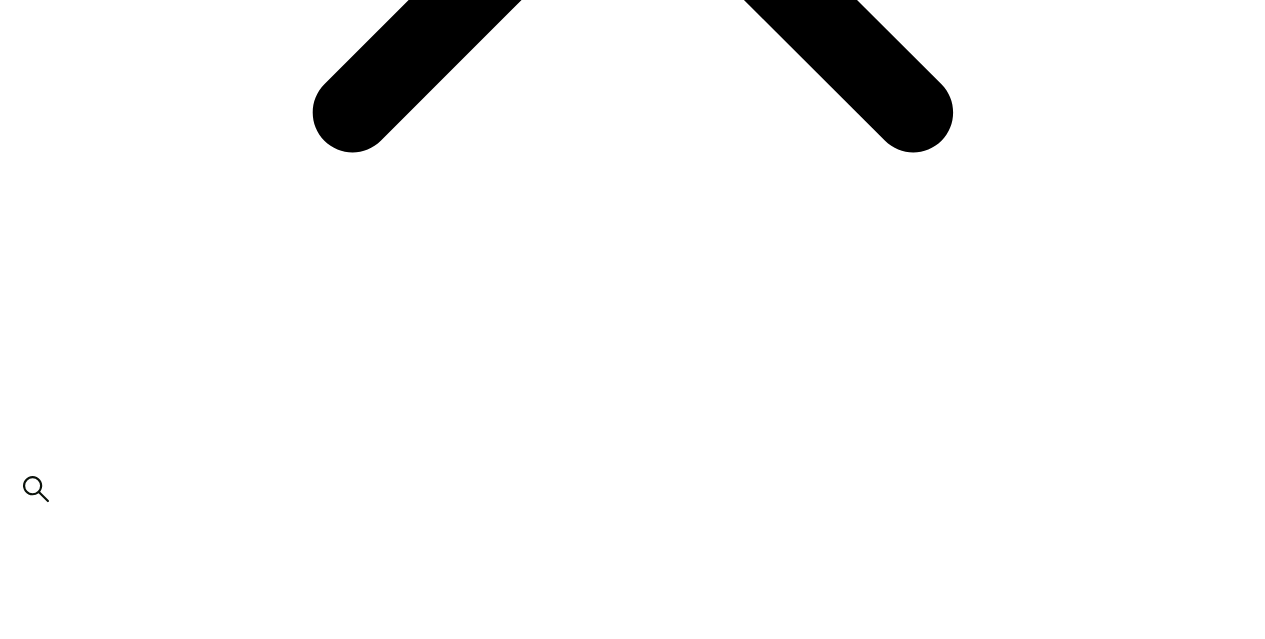 click at bounding box center (139, 20152) 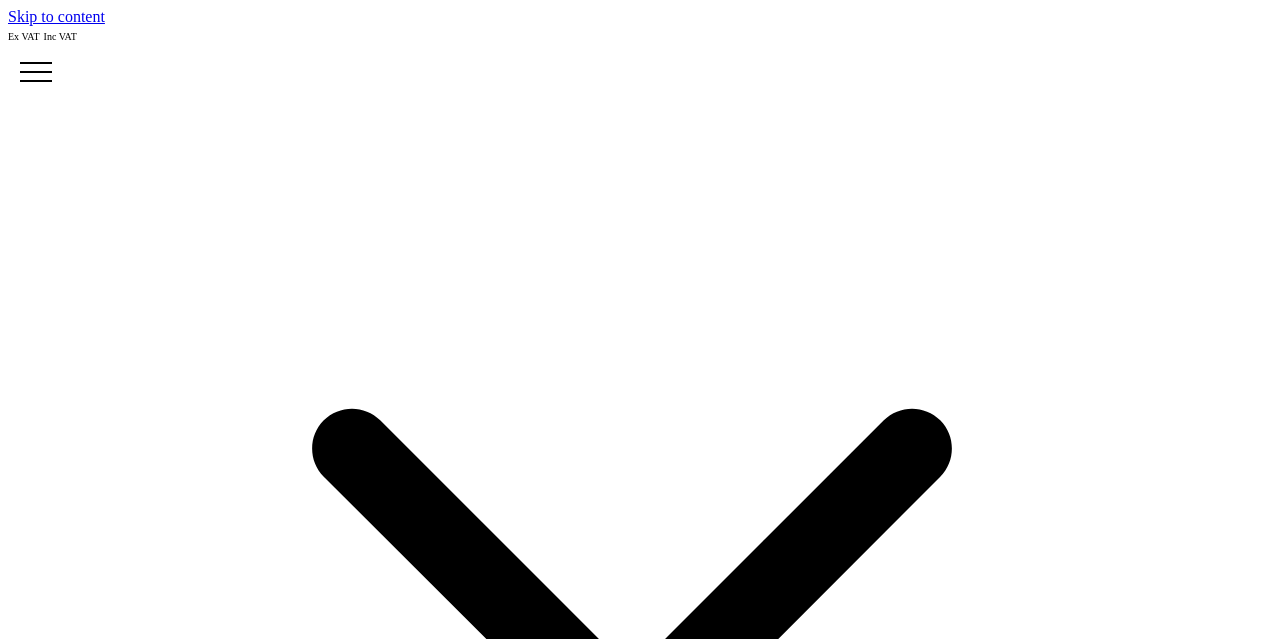 scroll, scrollTop: 269, scrollLeft: 0, axis: vertical 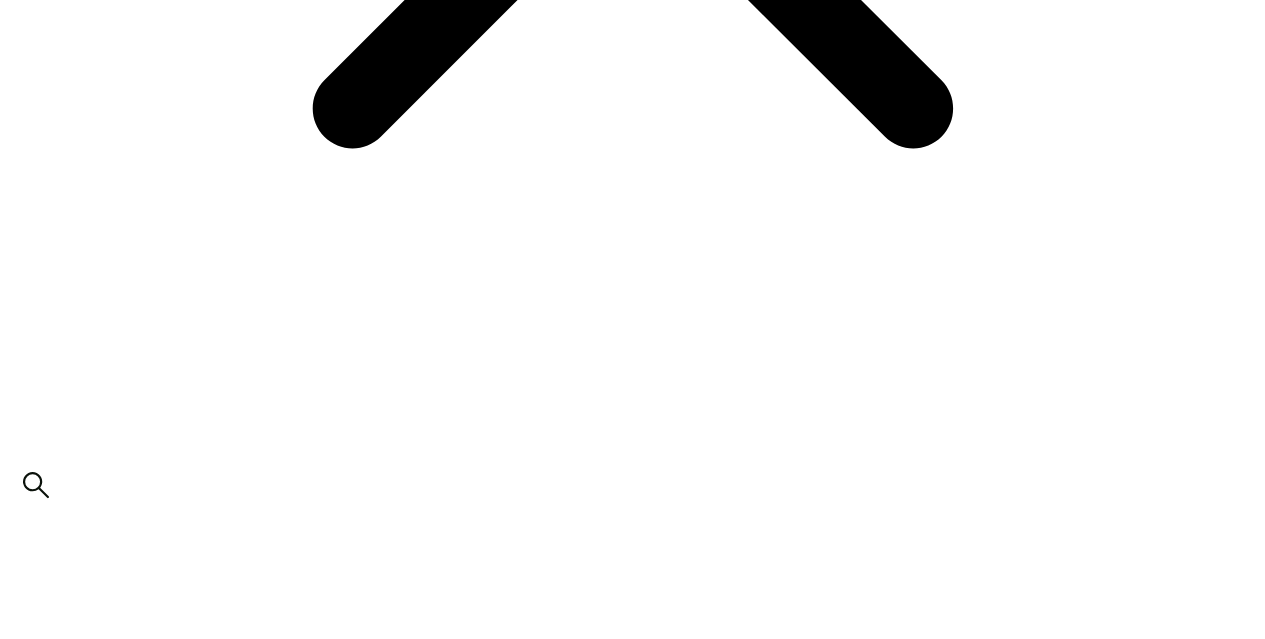 click on "Print Methods" at bounding box center (53, 20587) 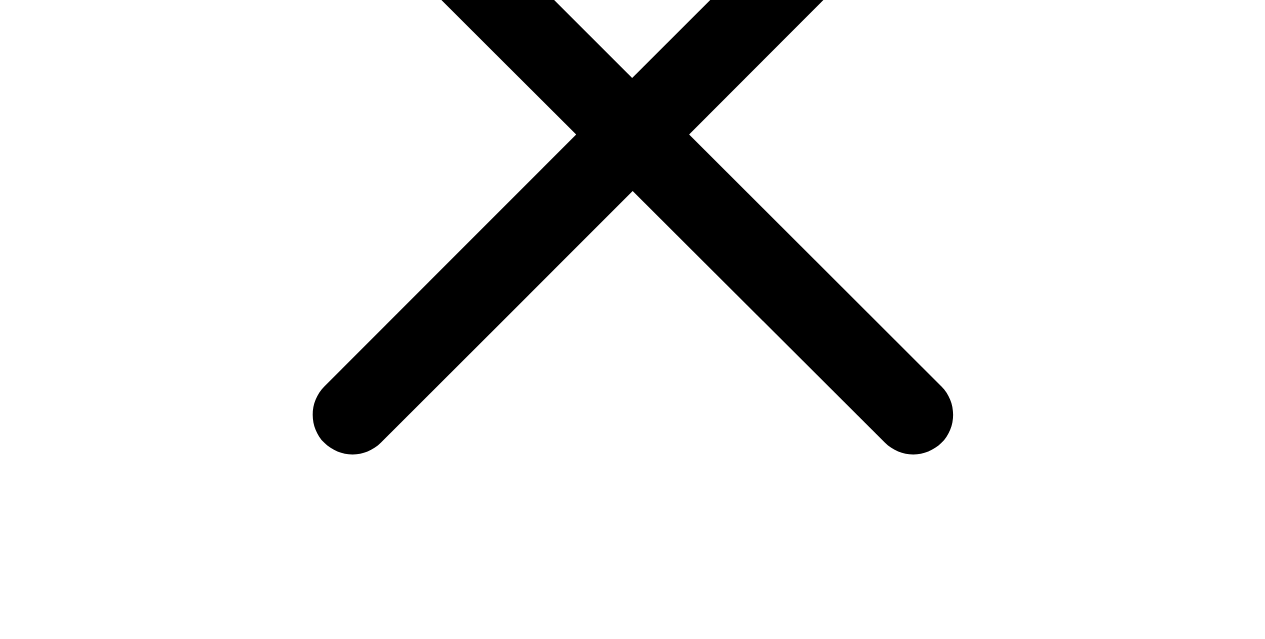 scroll, scrollTop: 800, scrollLeft: 0, axis: vertical 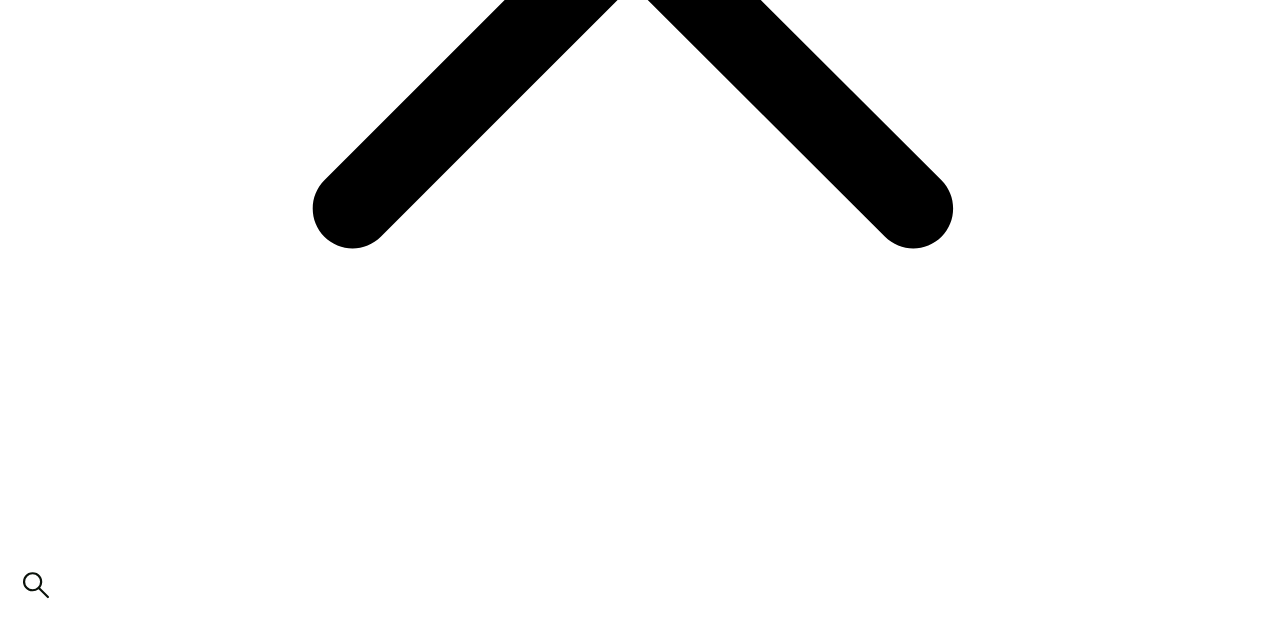 click on "**********" at bounding box center [61, 19417] 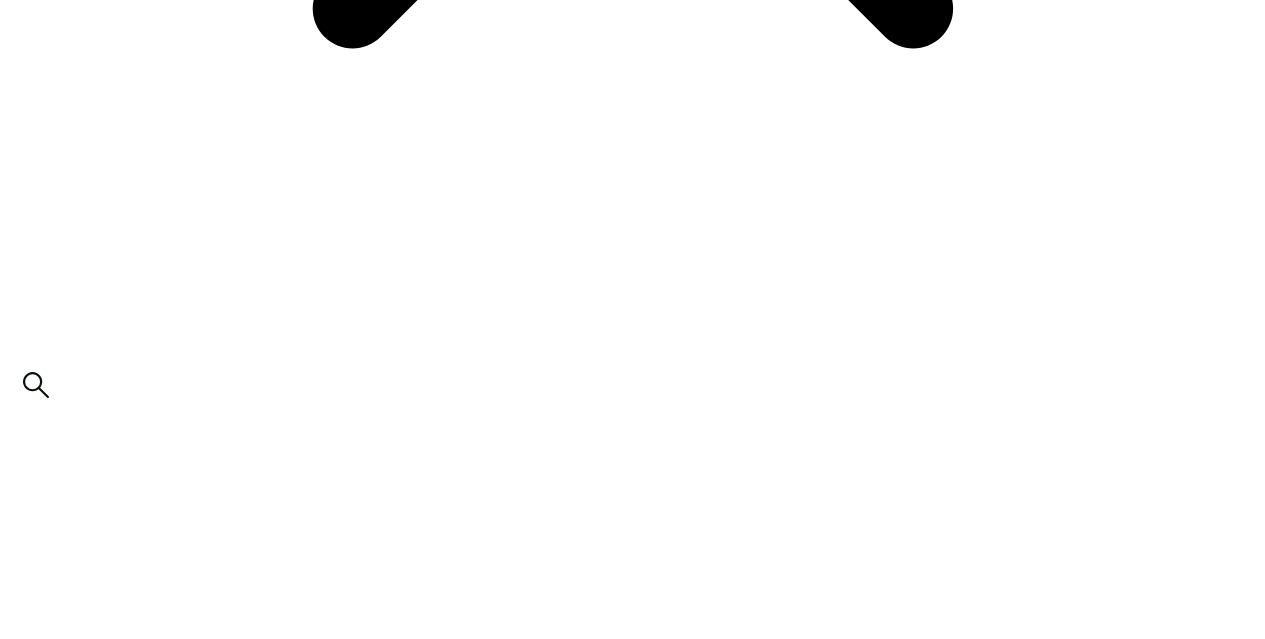 click on "Print Positions" at bounding box center (53, 20487) 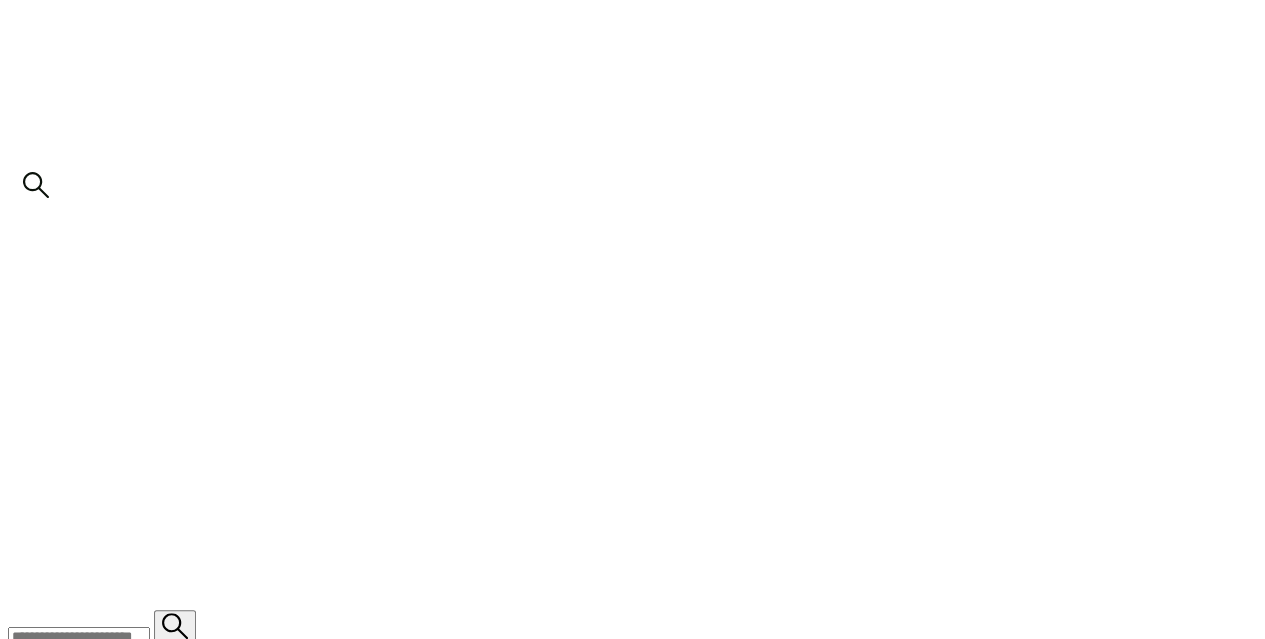 click on "Front" at bounding box center (35, 20345) 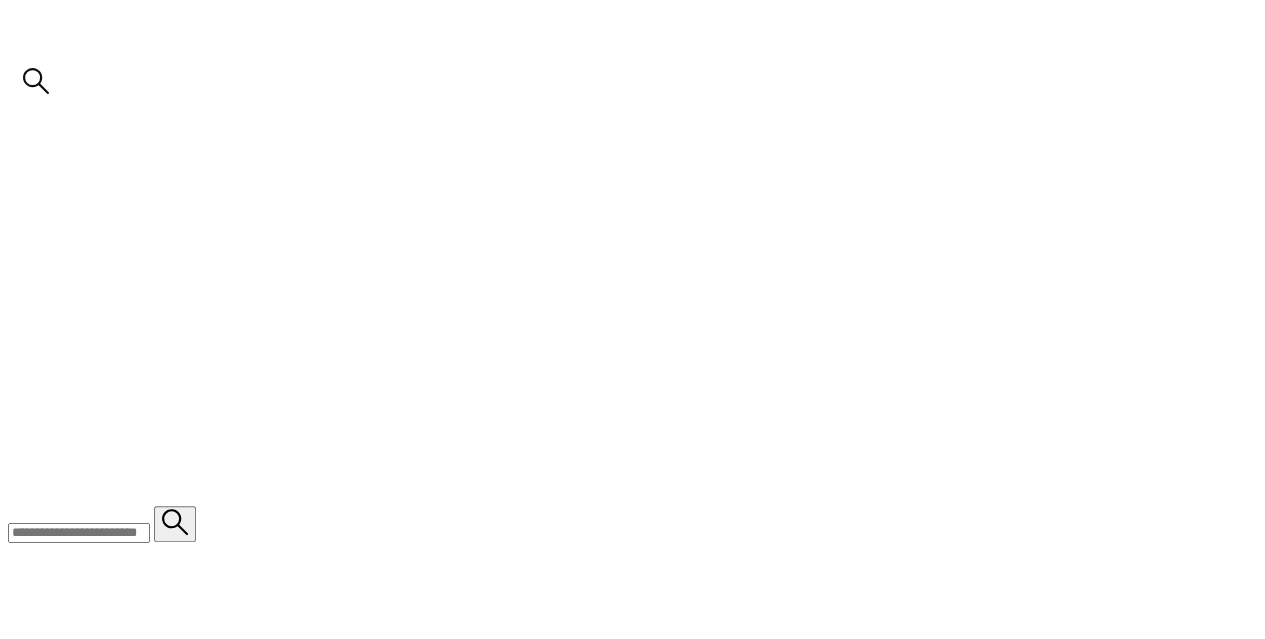 scroll, scrollTop: 1400, scrollLeft: 0, axis: vertical 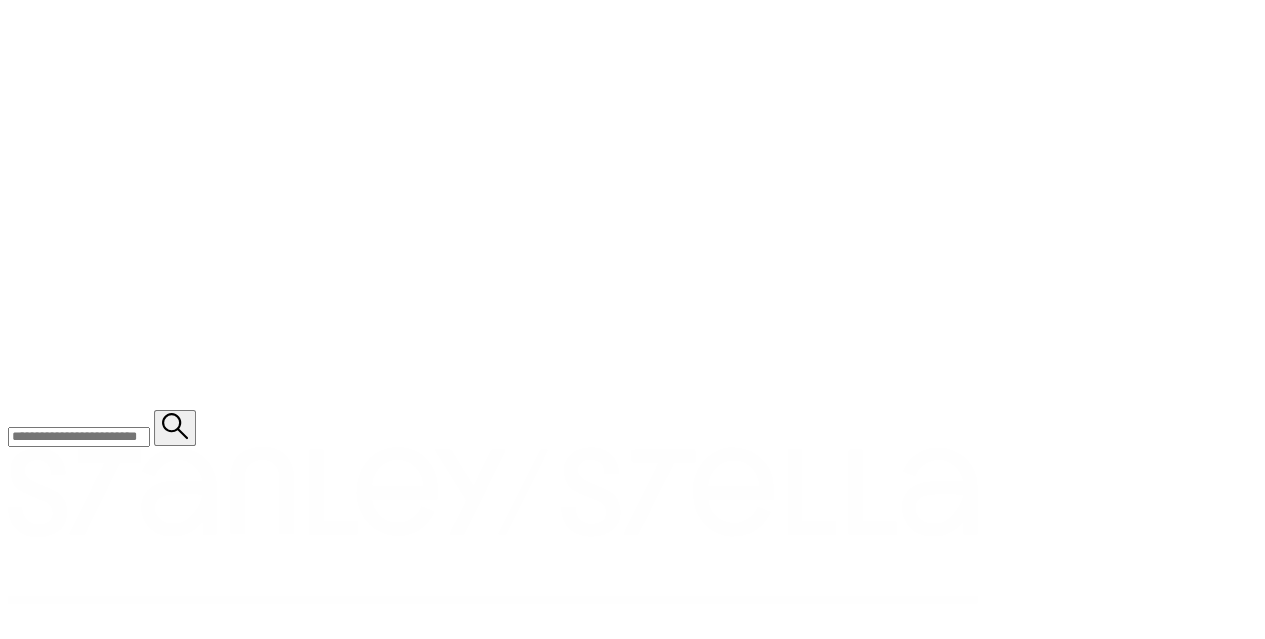 click on "Additional Options" at bounding box center [53, 20087] 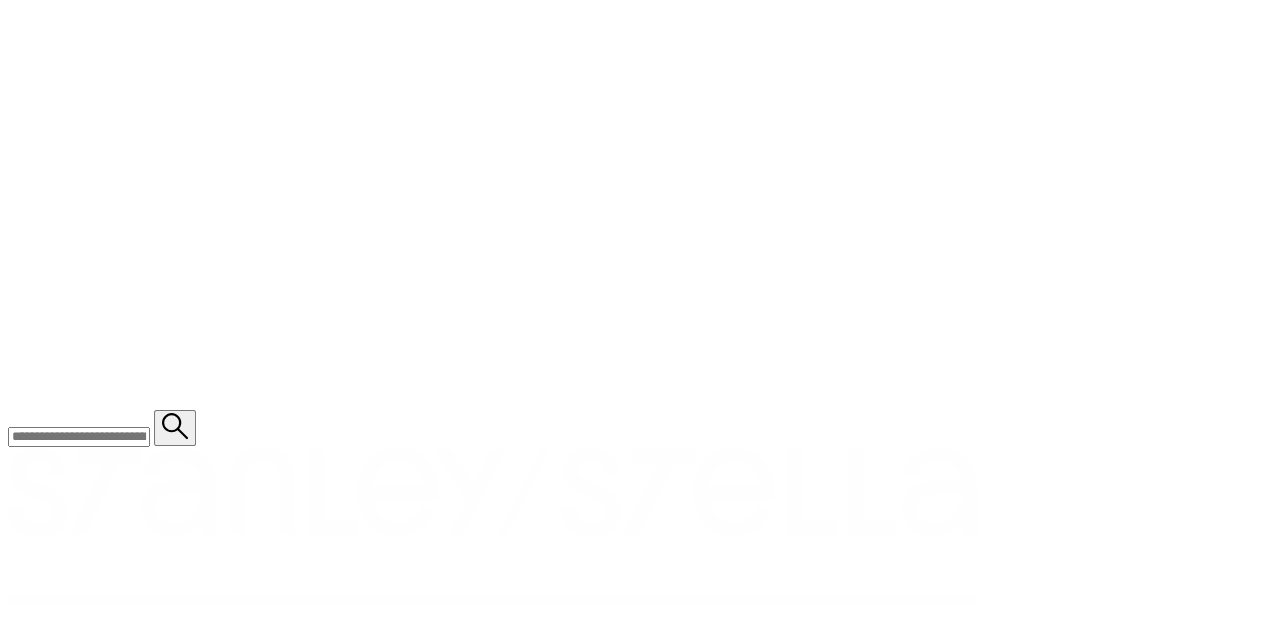 click on "Additional Options" at bounding box center [53, 20087] 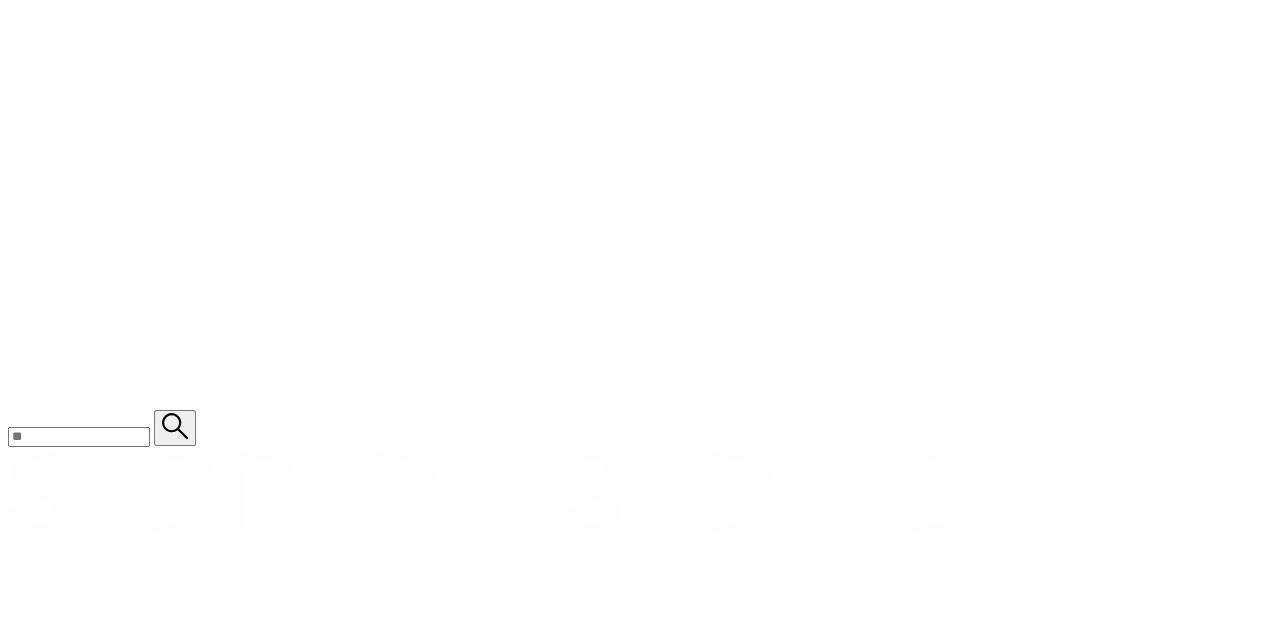 click on "attach artwork / logo" at bounding box center (69, 18797) 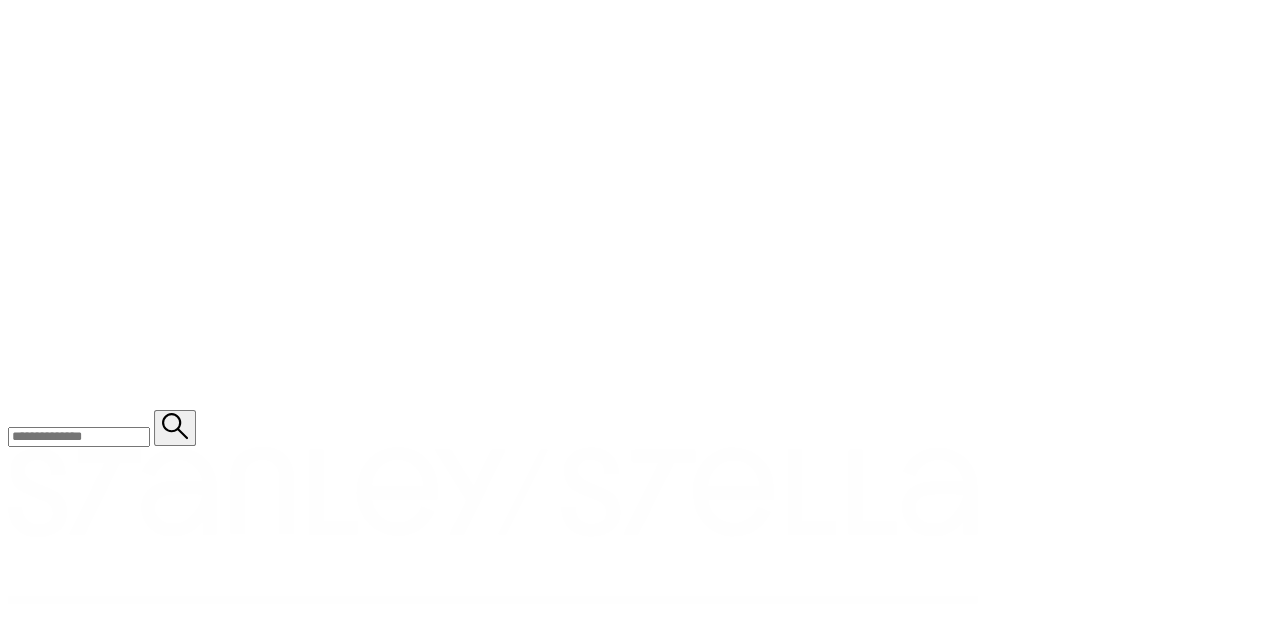 click on "attach artwork / logo" at bounding box center [69, 18797] 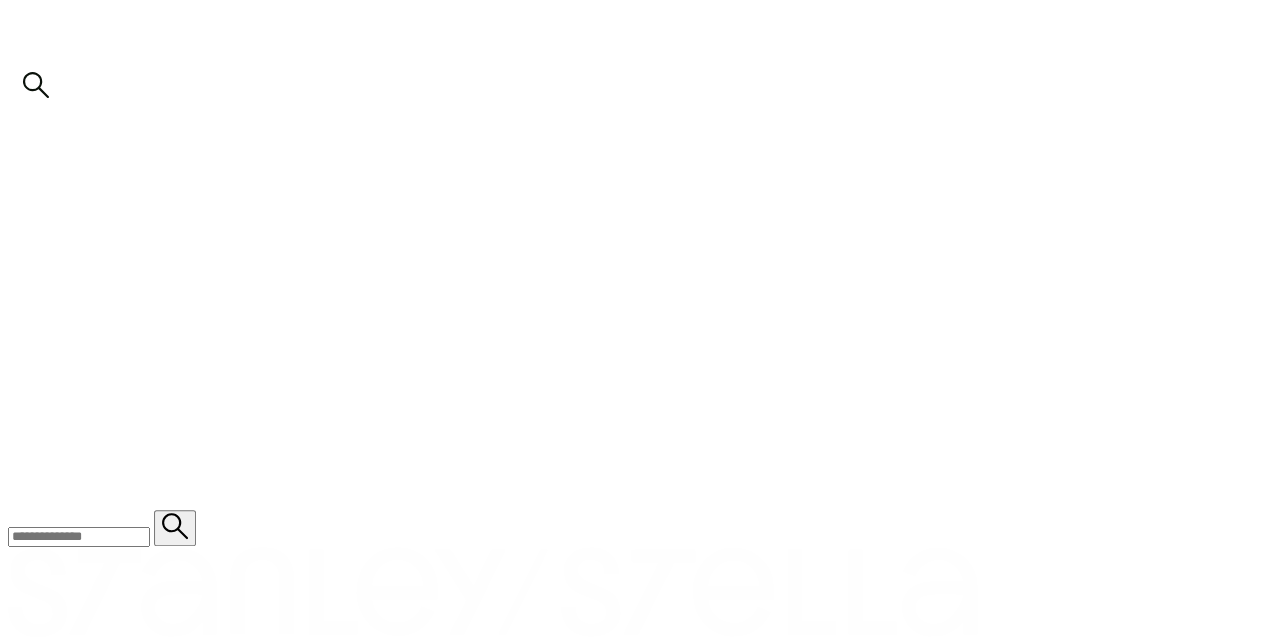 click on "Additional Options" at bounding box center [53, 20187] 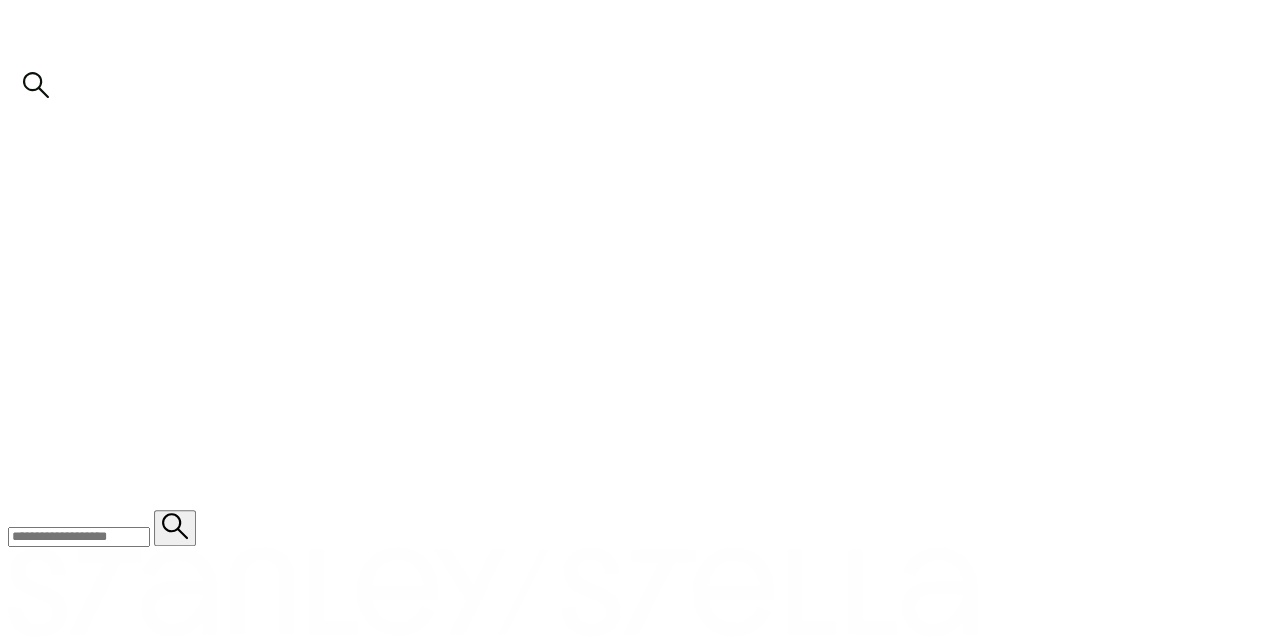 click on "Neck Labels" at bounding box center (45, 20245) 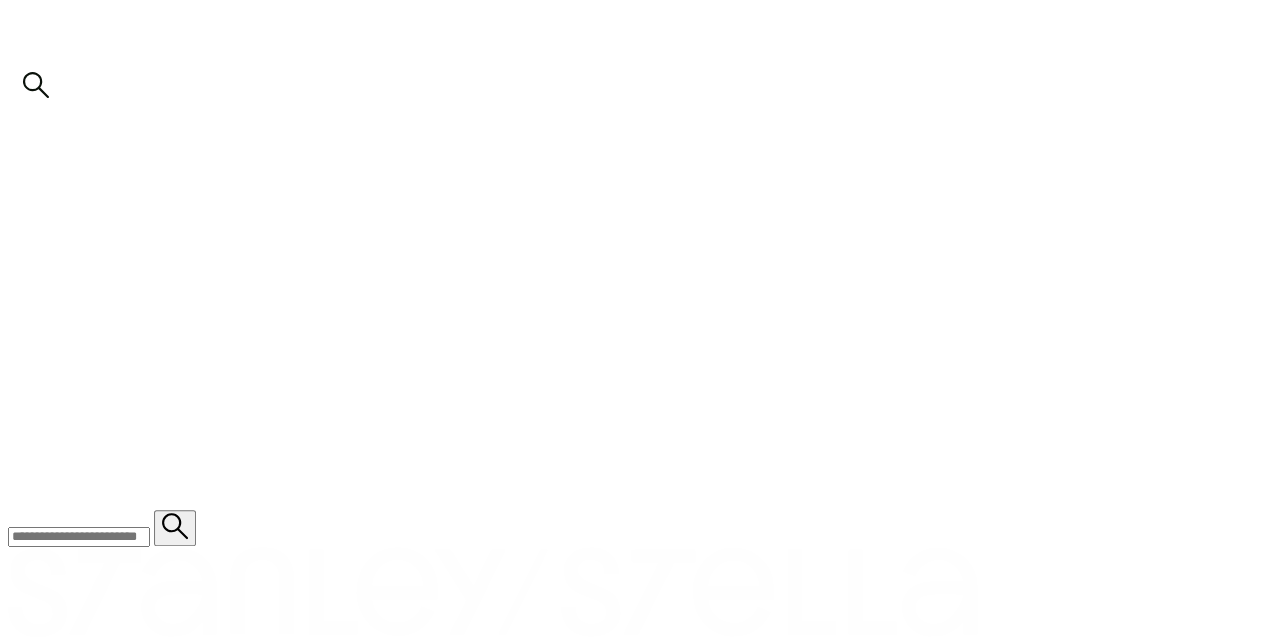 click on "Additional Options" at bounding box center (53, 20187) 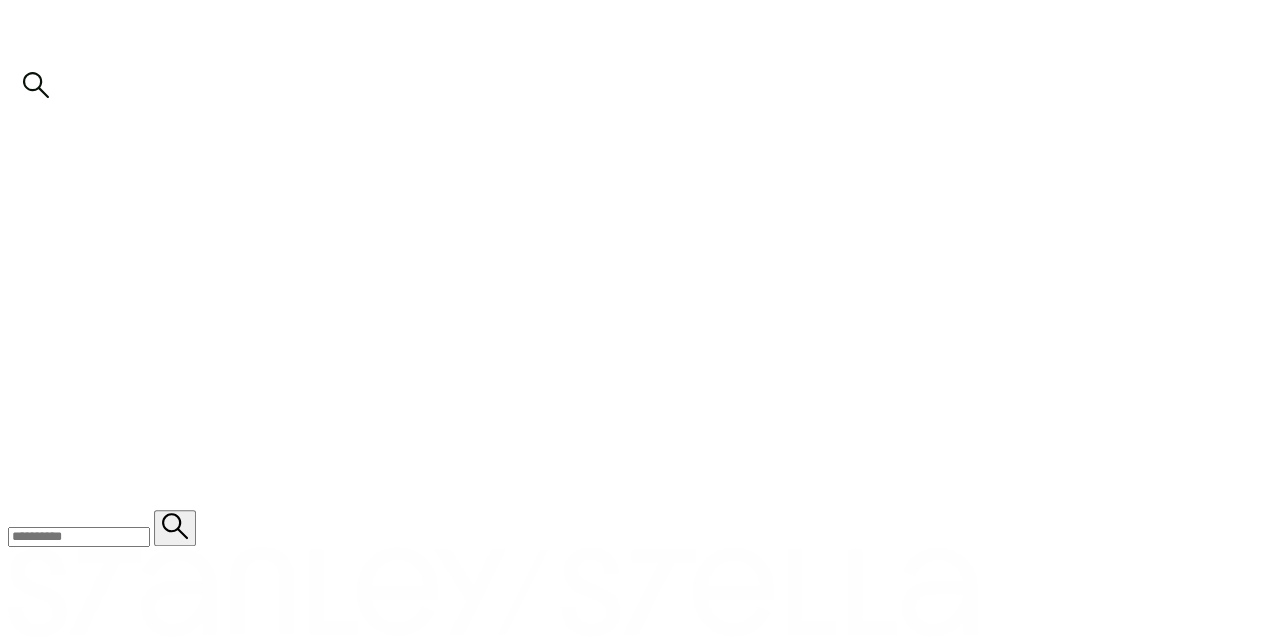 click on "attach artwork / logo" at bounding box center (69, 18897) 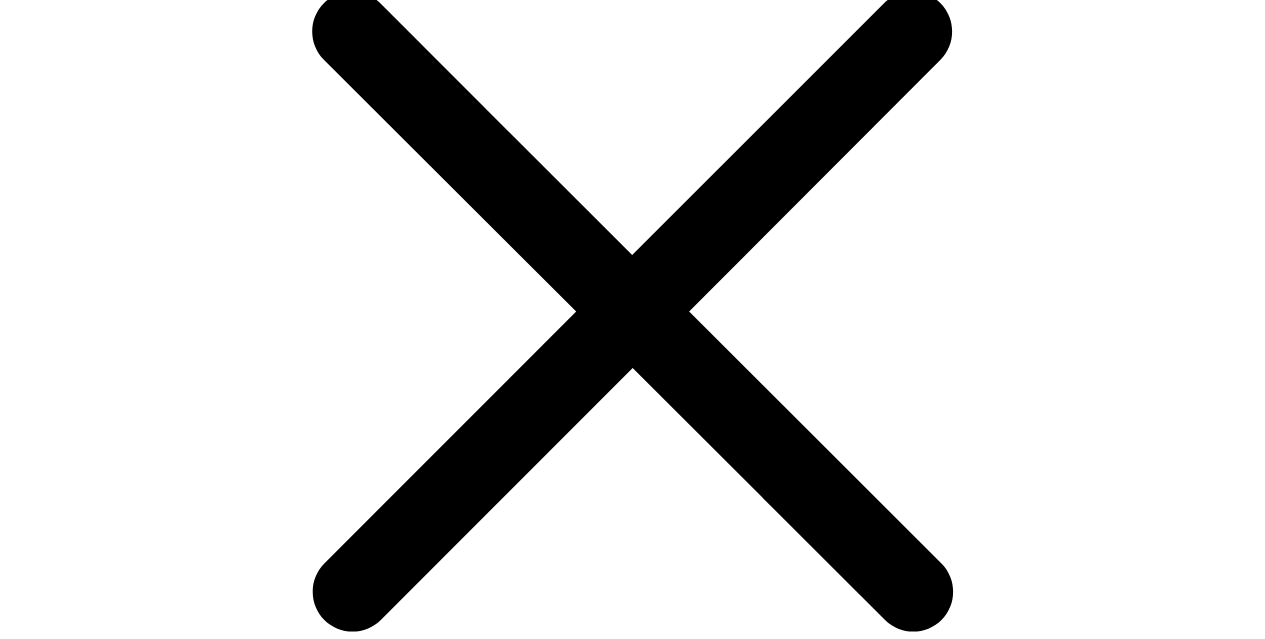 scroll, scrollTop: 400, scrollLeft: 0, axis: vertical 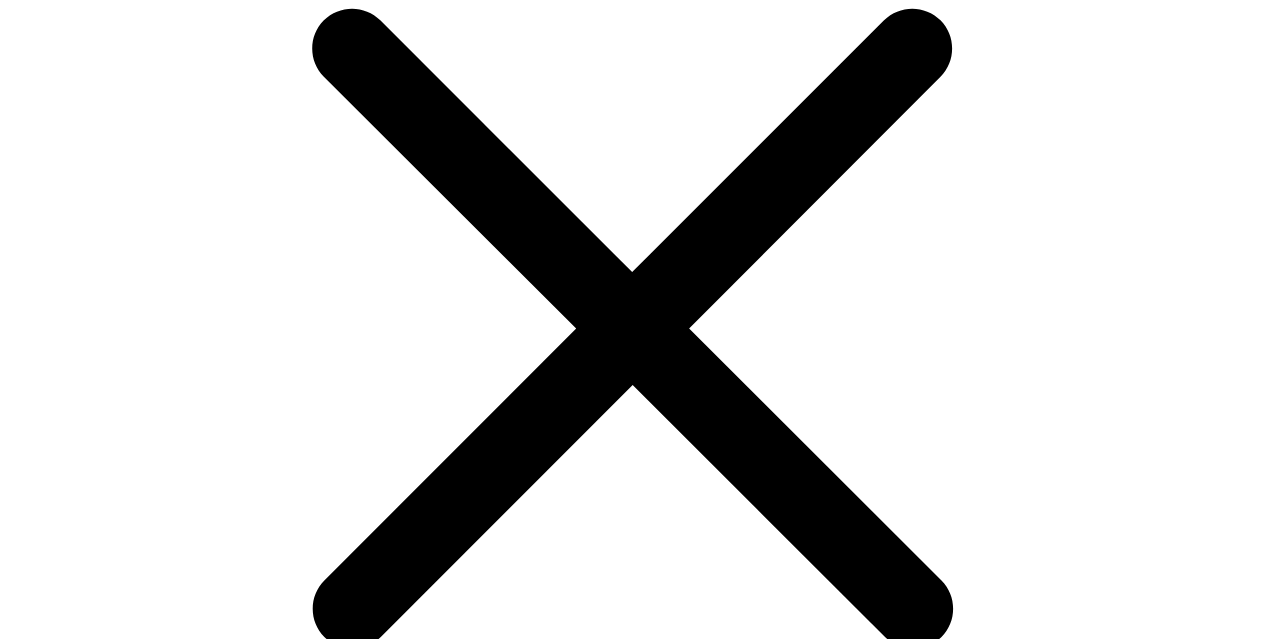 drag, startPoint x: 960, startPoint y: 348, endPoint x: 998, endPoint y: 353, distance: 38.327538 